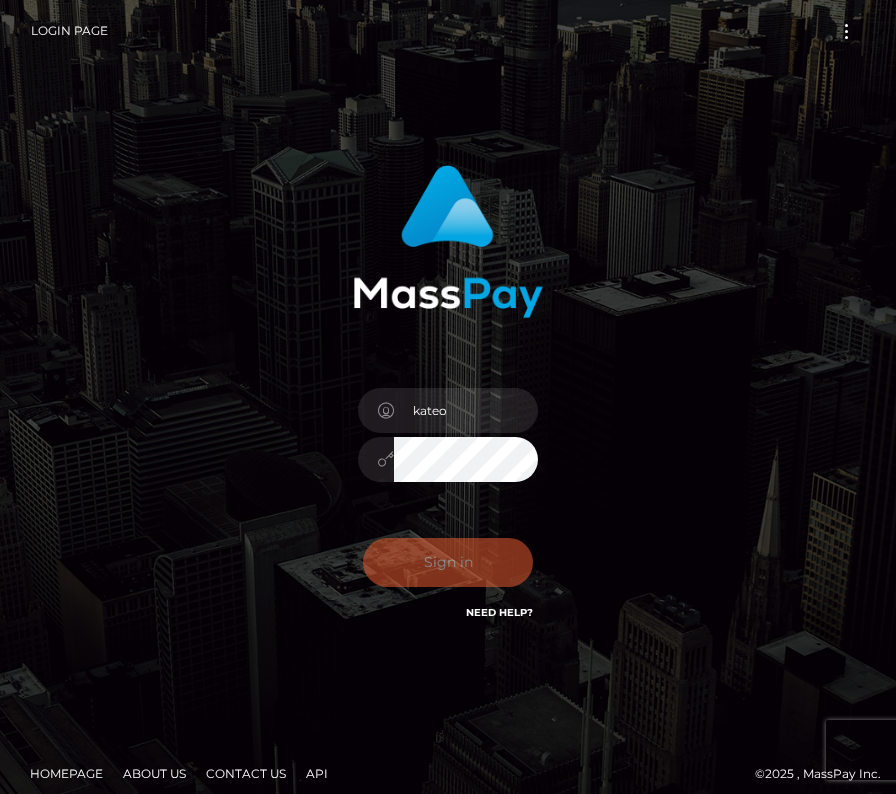scroll, scrollTop: 0, scrollLeft: 0, axis: both 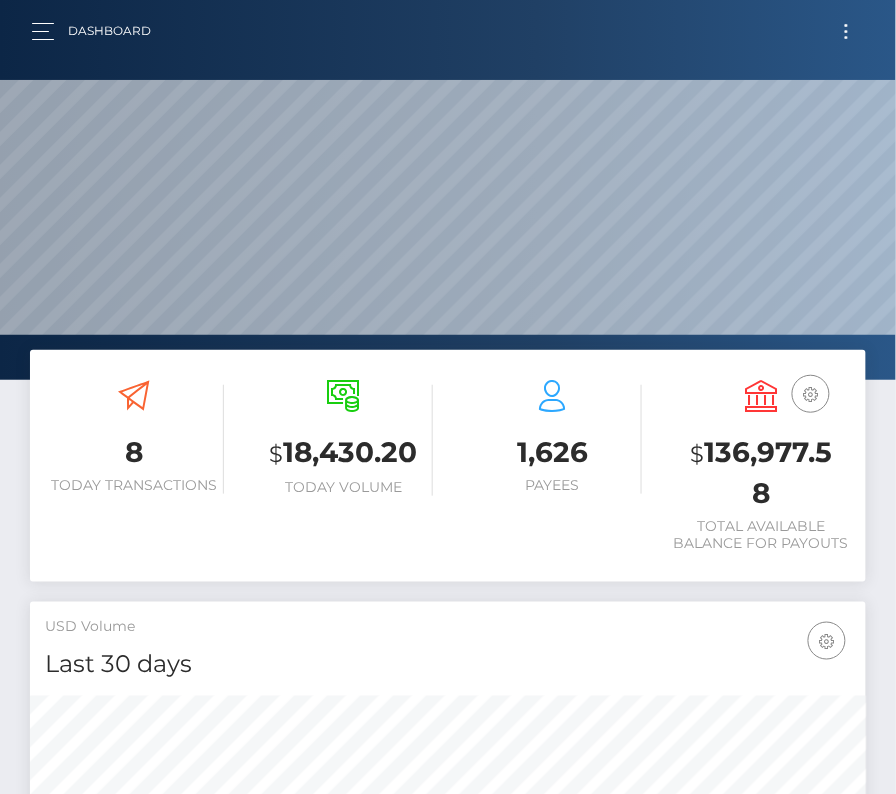 click at bounding box center [846, 31] 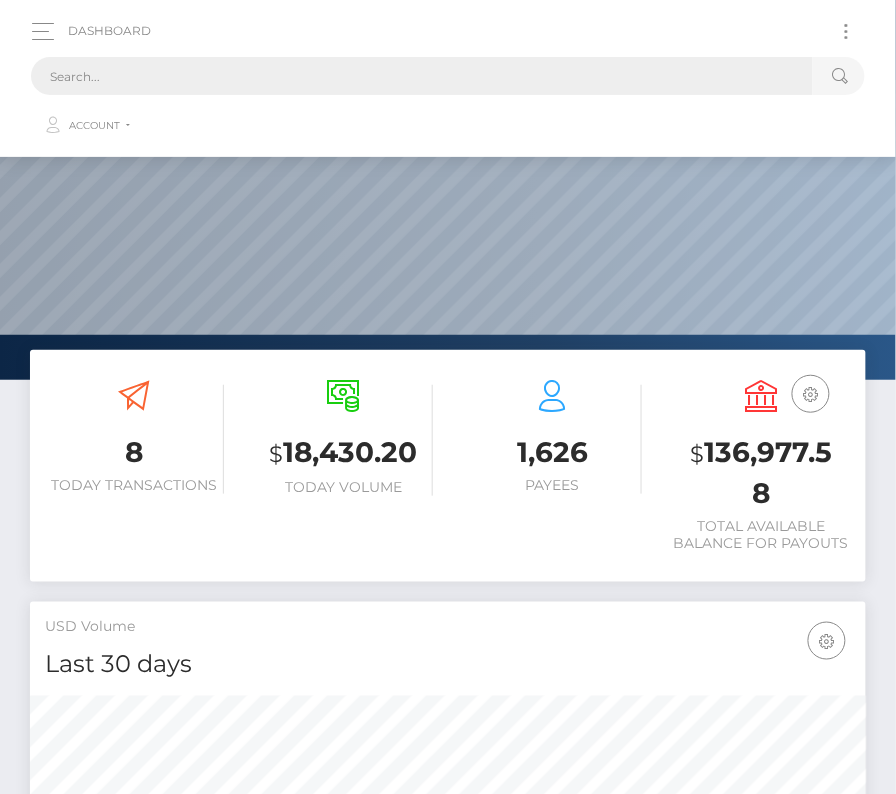 click at bounding box center [422, 76] 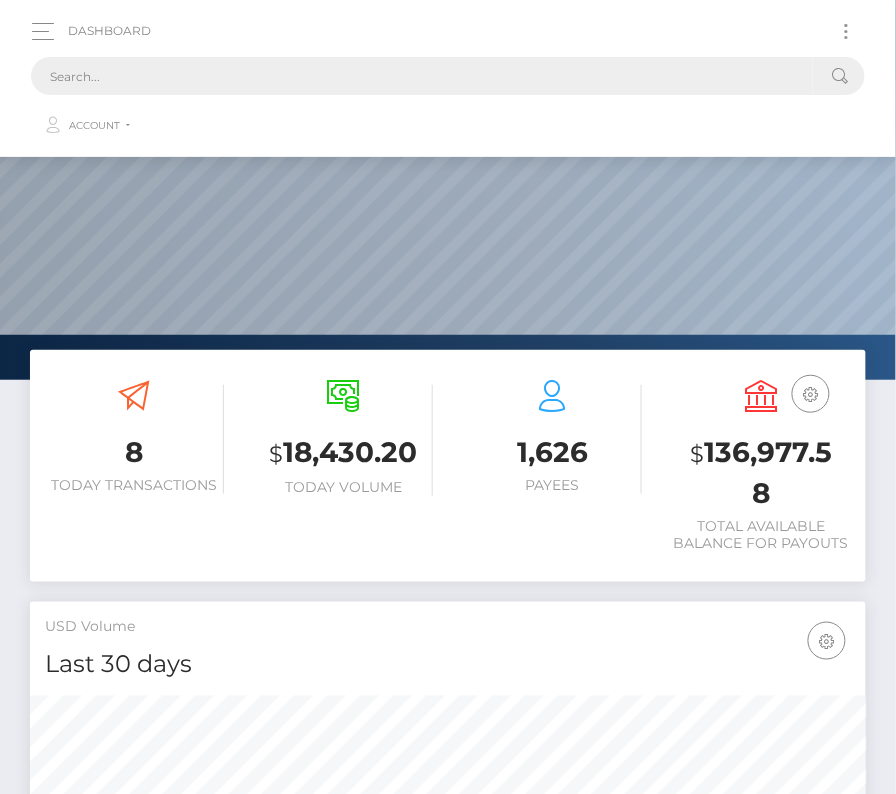 paste on "157999" 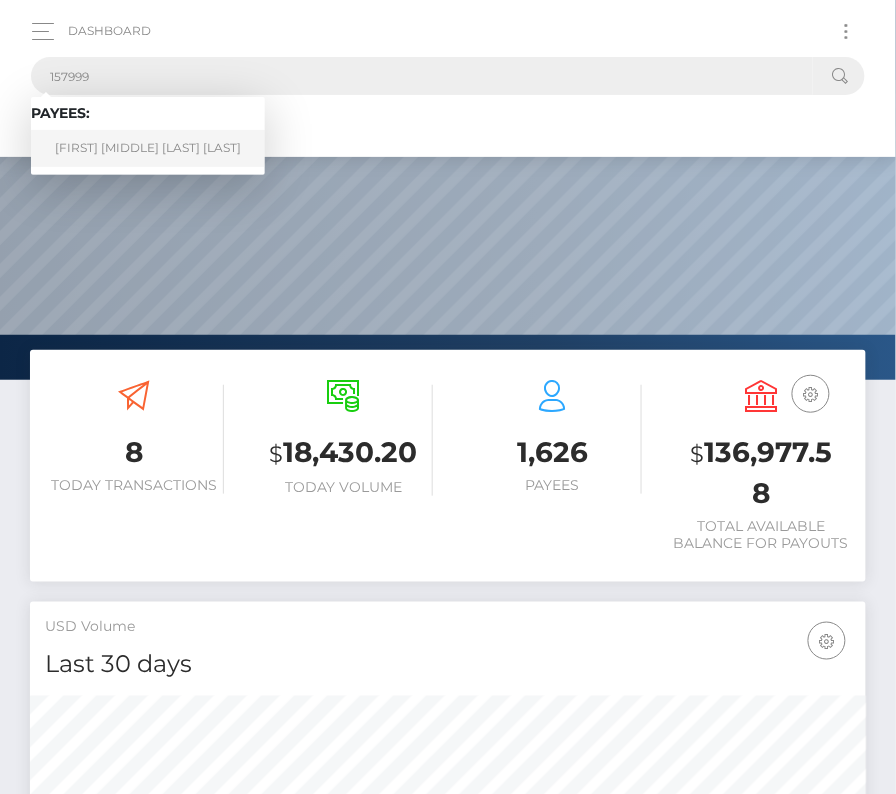 type on "157999" 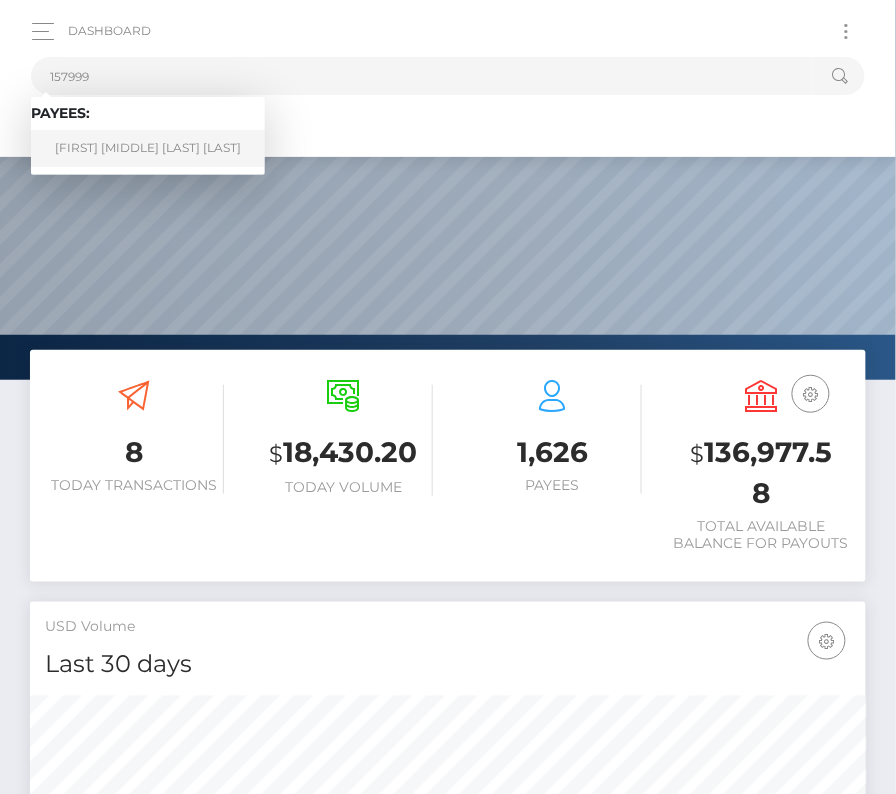 click on "Samantha Annabel Hope Bailey" at bounding box center [148, 148] 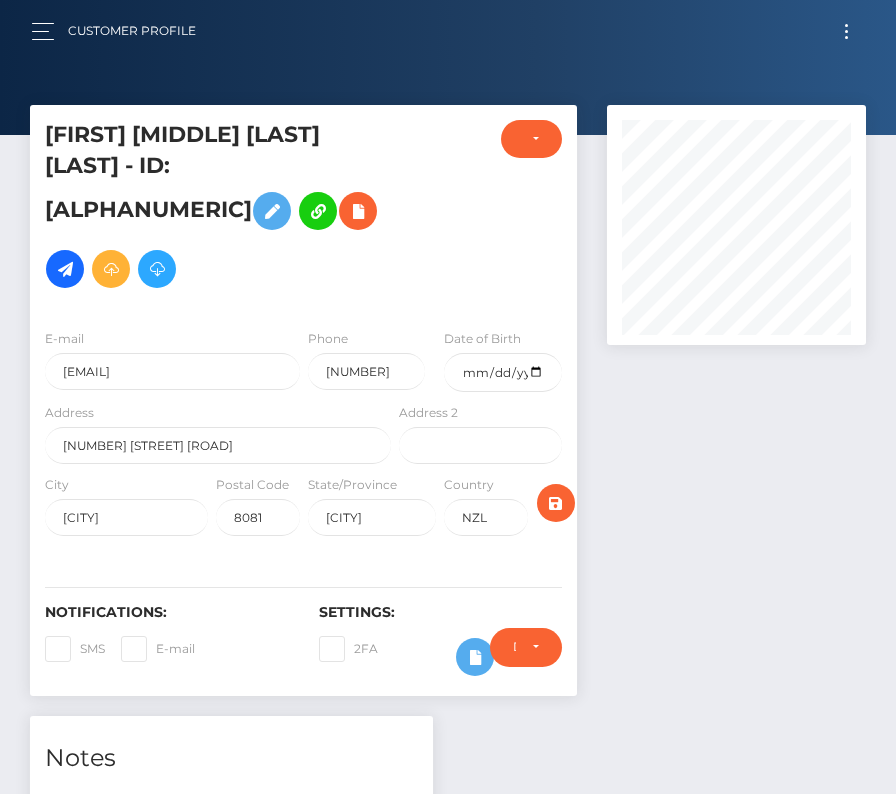 scroll, scrollTop: 0, scrollLeft: 0, axis: both 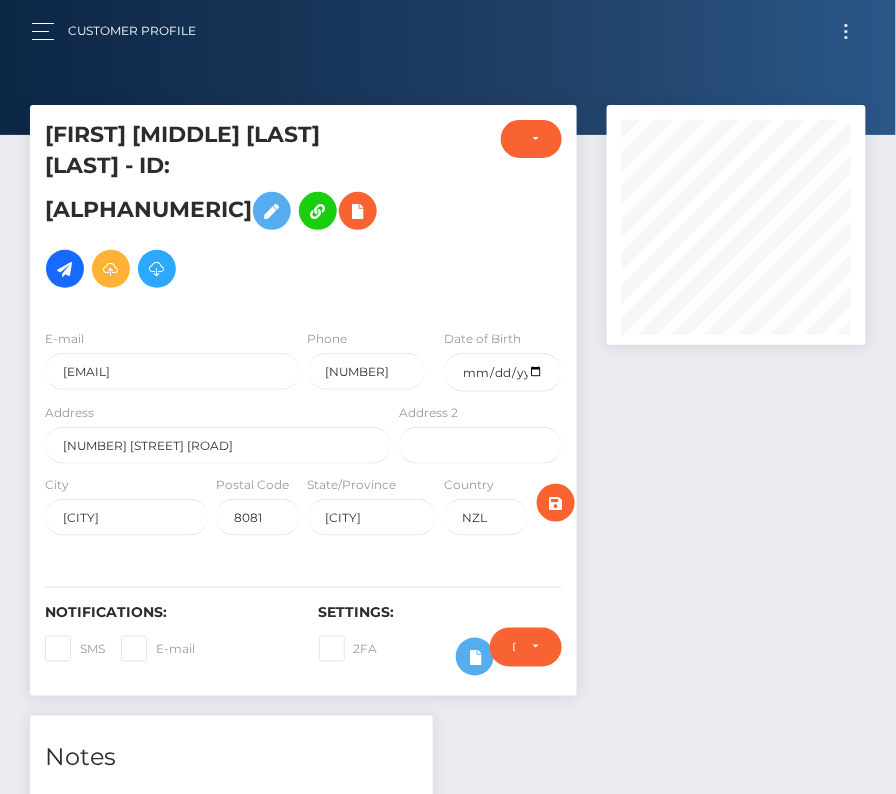 click at bounding box center [440, 216] 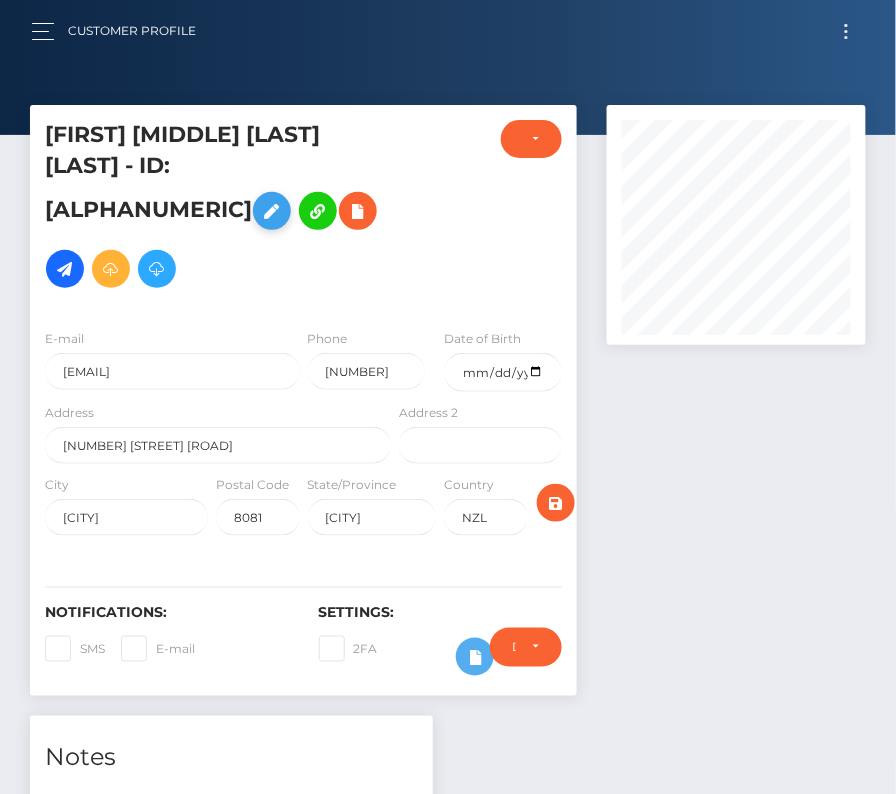 click at bounding box center (272, 211) 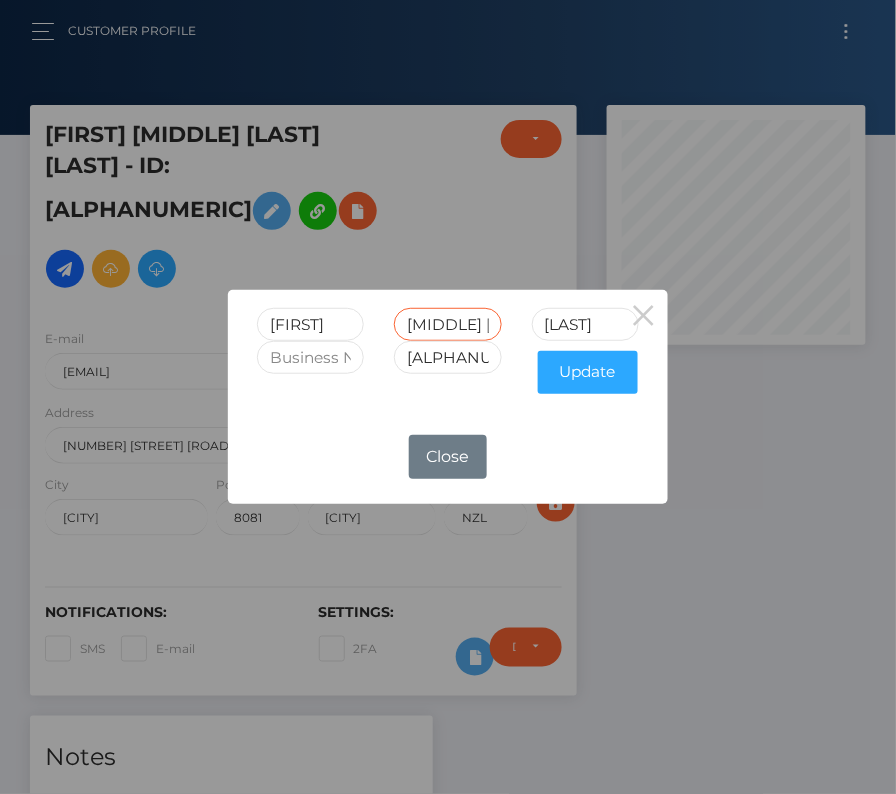 click on "Starcling LLC
Dashboard
Transactions
Ledger
Payees
Cancellations" at bounding box center (448, 397) 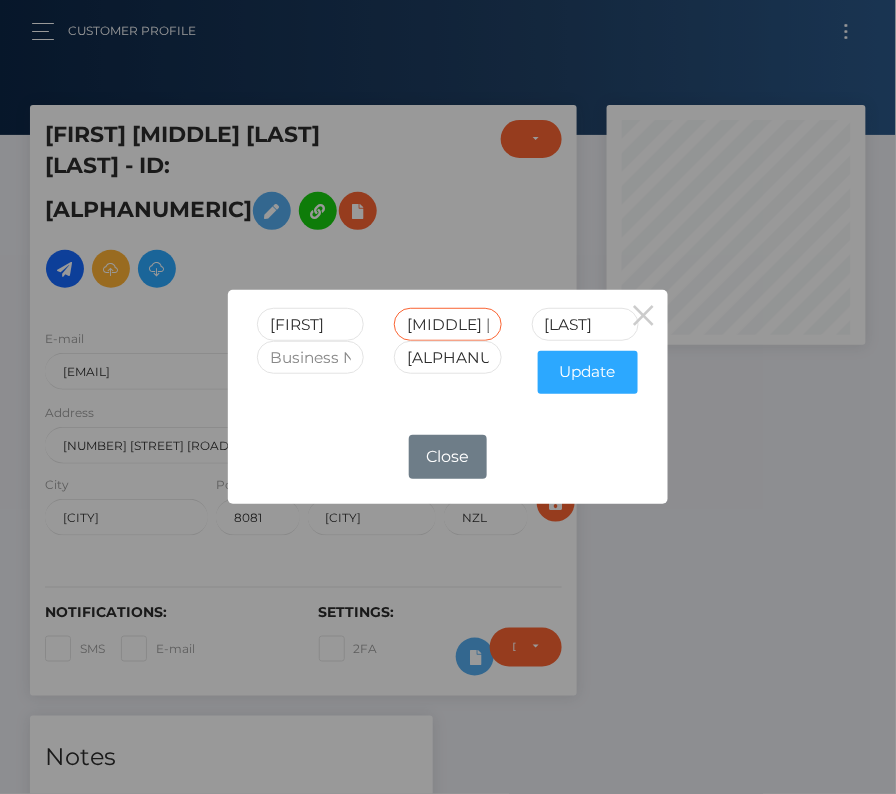 click on "Annabel Hope" at bounding box center [447, 324] 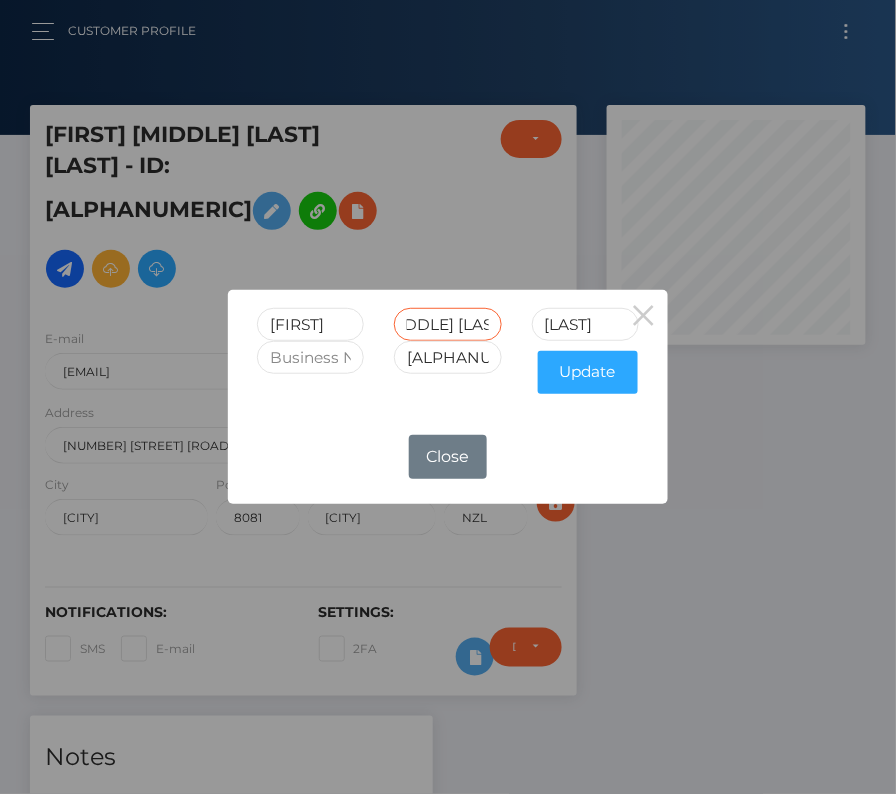 drag, startPoint x: 440, startPoint y: 330, endPoint x: 530, endPoint y: 328, distance: 90.02222 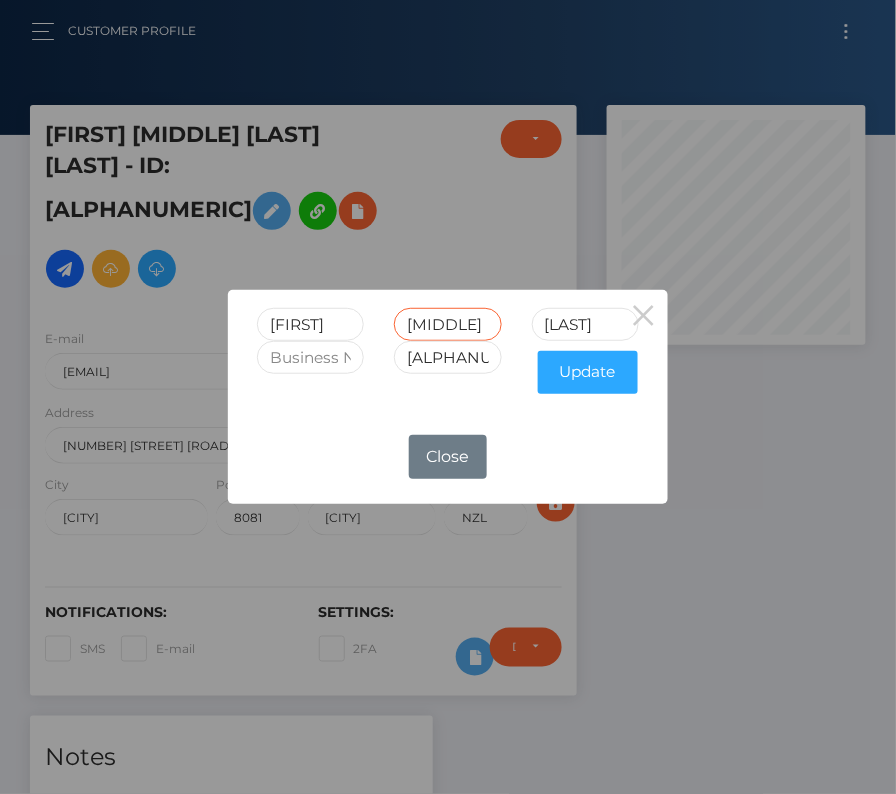 scroll, scrollTop: 0, scrollLeft: 0, axis: both 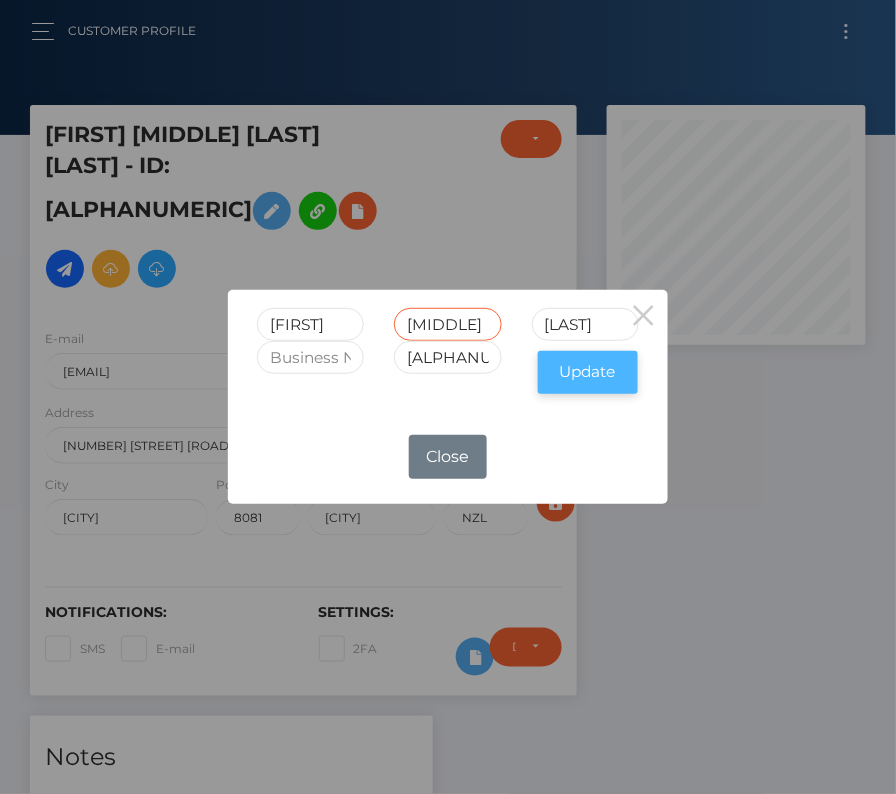 type on "Annabel" 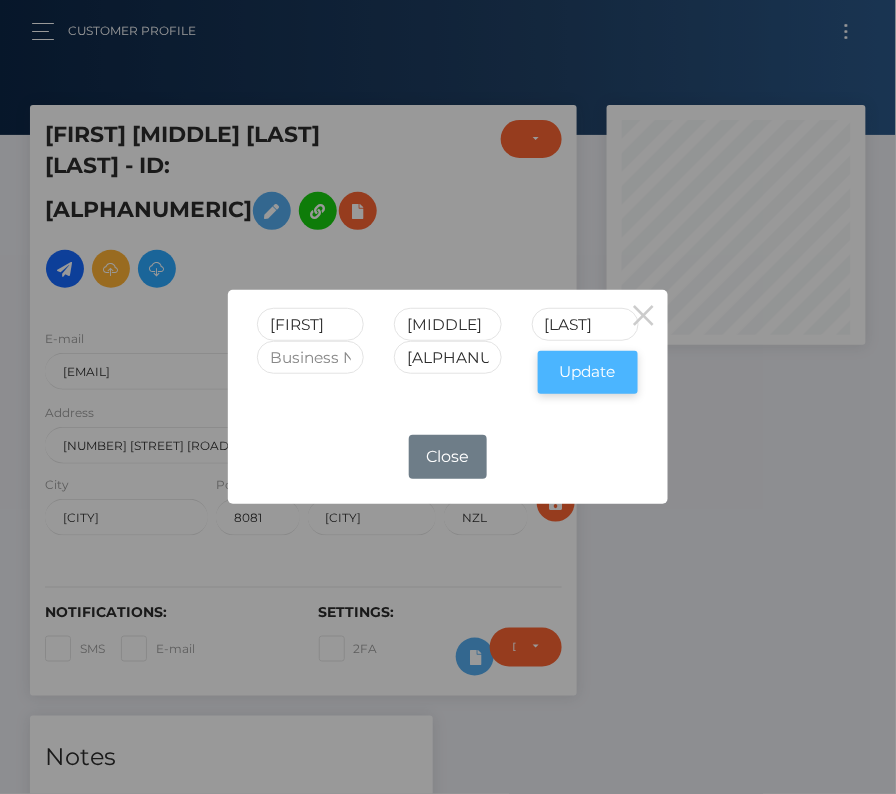 click on "Update" at bounding box center [588, 372] 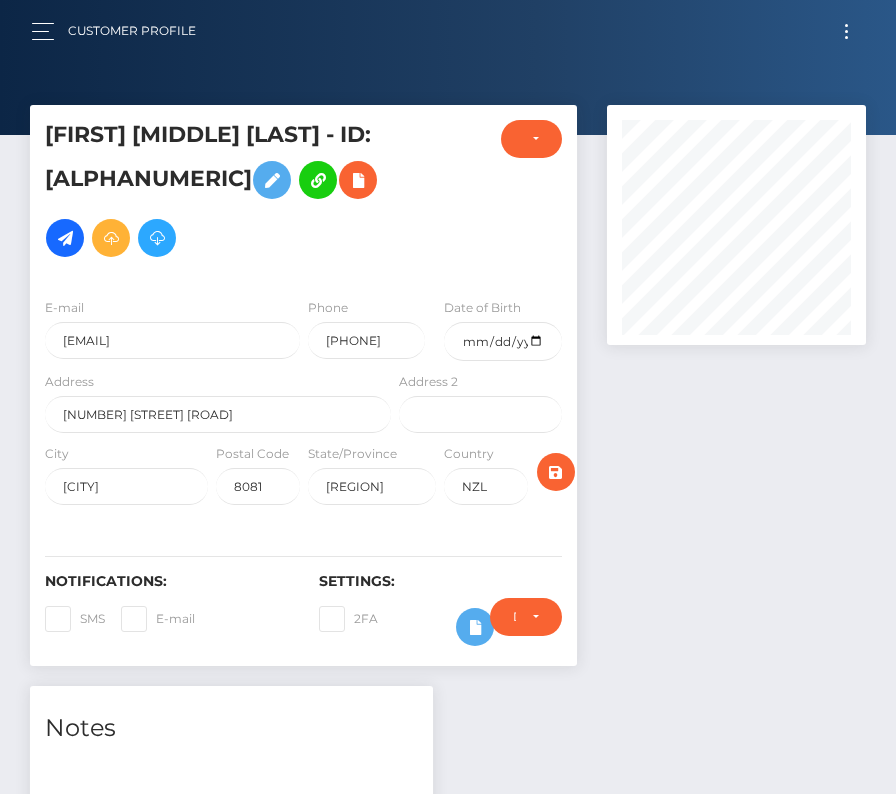 scroll, scrollTop: 0, scrollLeft: 0, axis: both 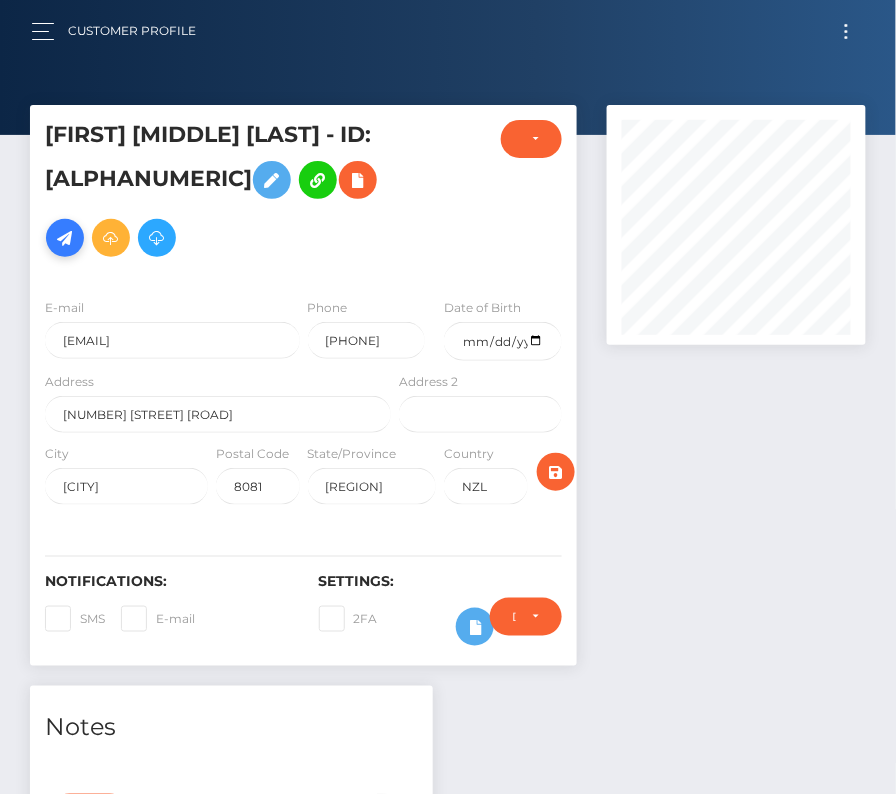 click at bounding box center [65, 238] 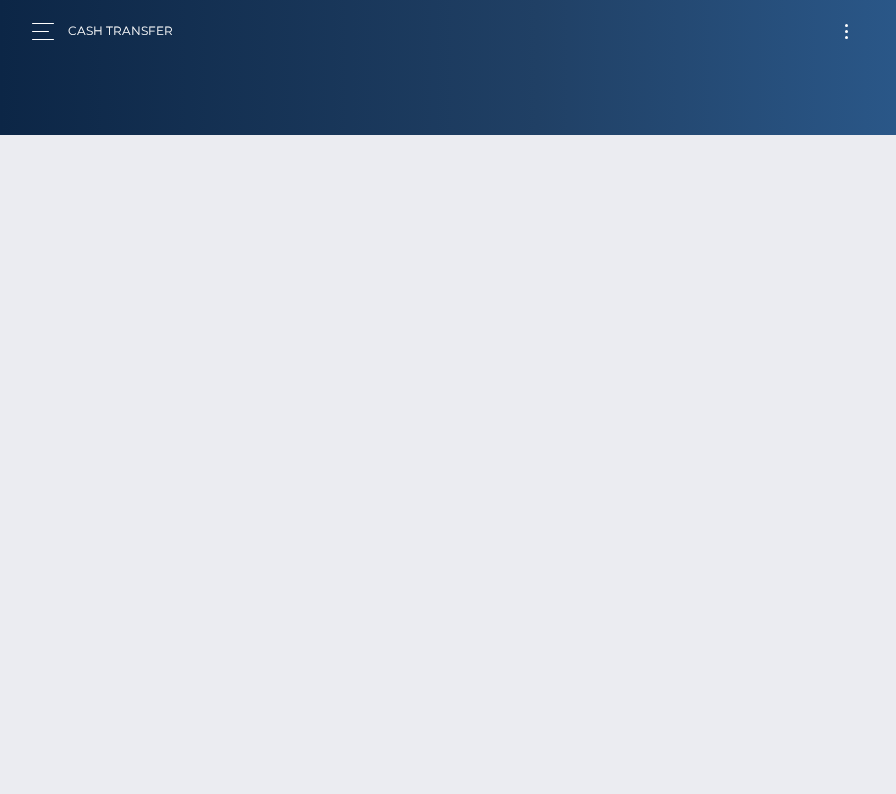 scroll, scrollTop: 0, scrollLeft: 0, axis: both 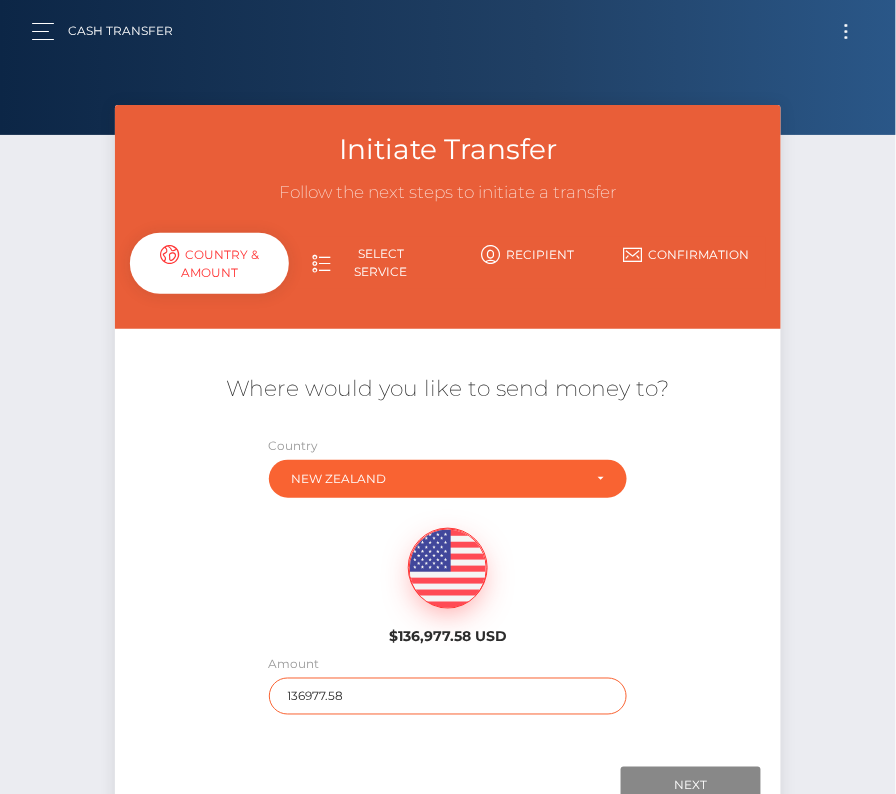 click on "136977.58" at bounding box center [448, 696] 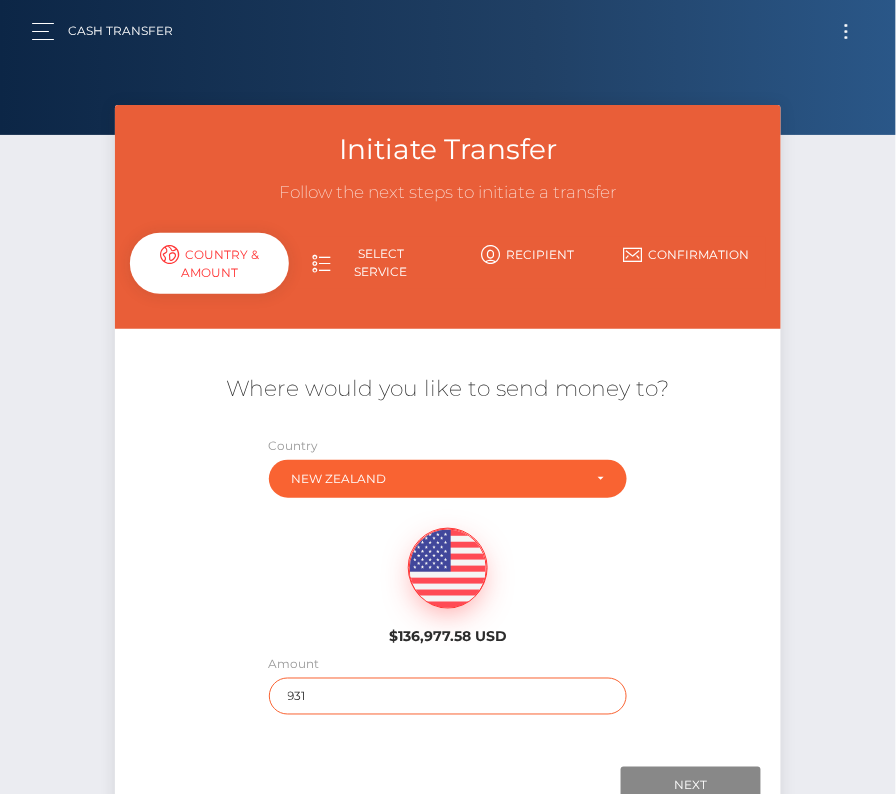 type on "931" 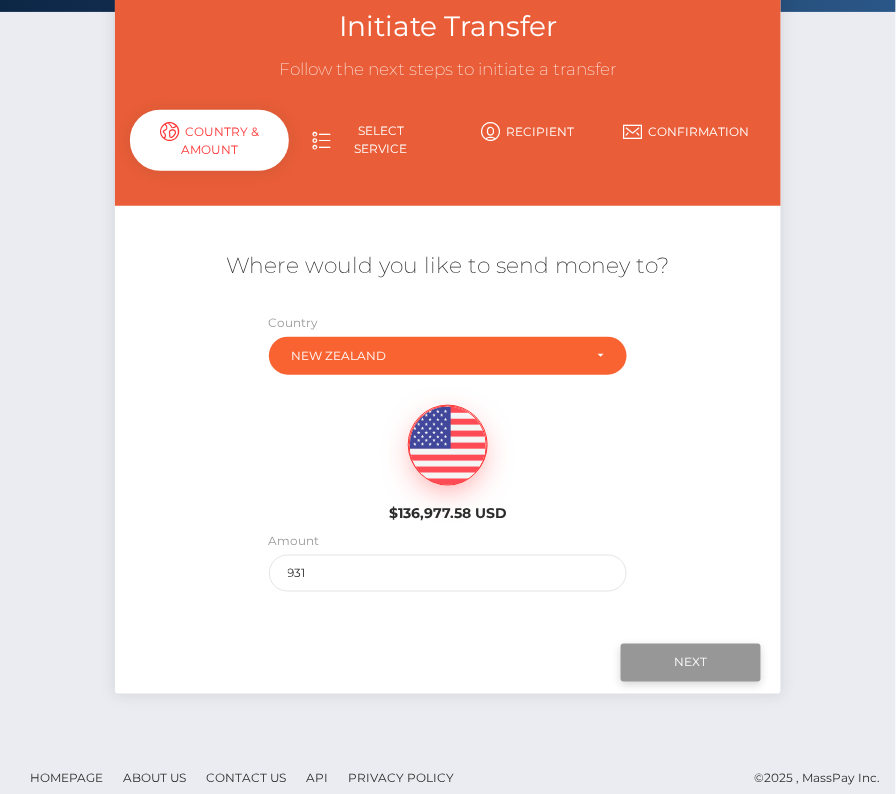 click on "Next" at bounding box center [691, 663] 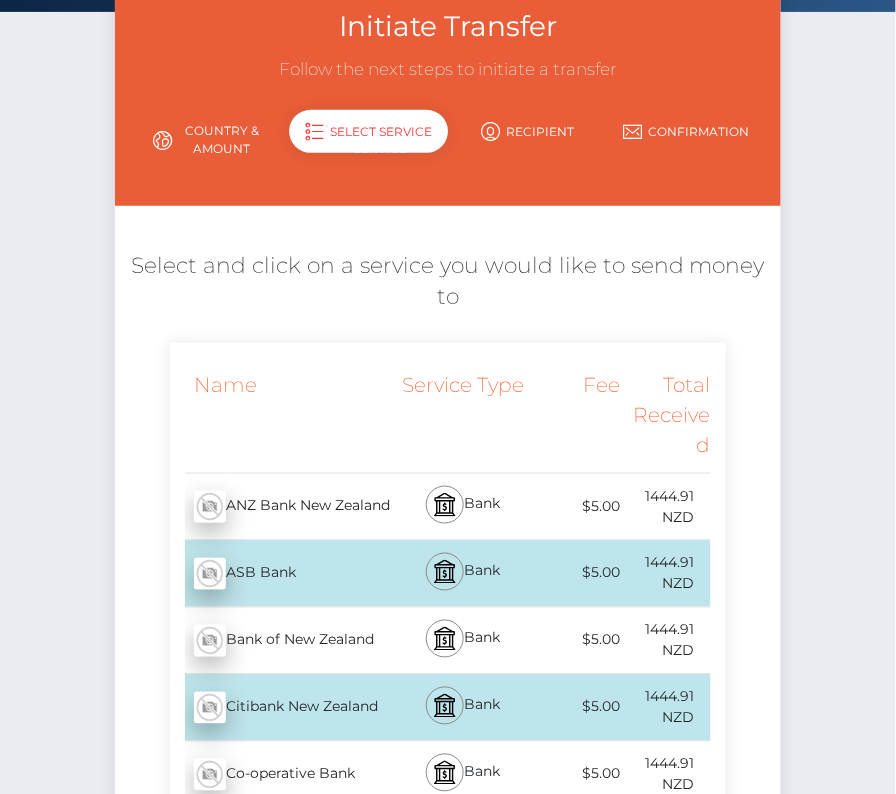 click on "ASB Bank  - NZD" at bounding box center (282, 574) 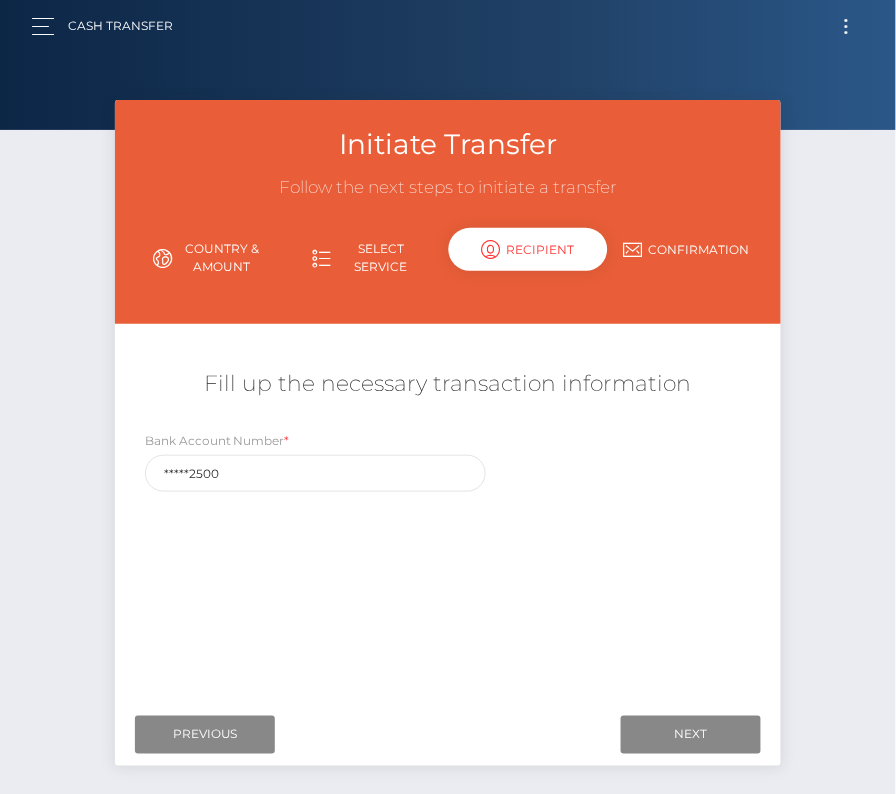 scroll, scrollTop: 0, scrollLeft: 0, axis: both 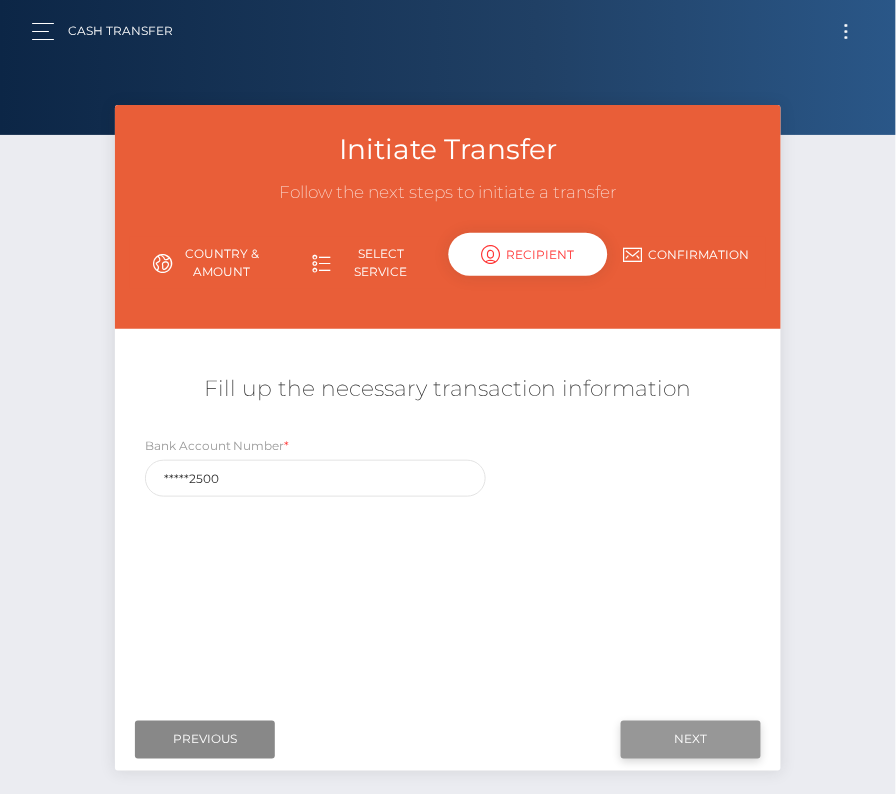 click on "Next" at bounding box center [691, 740] 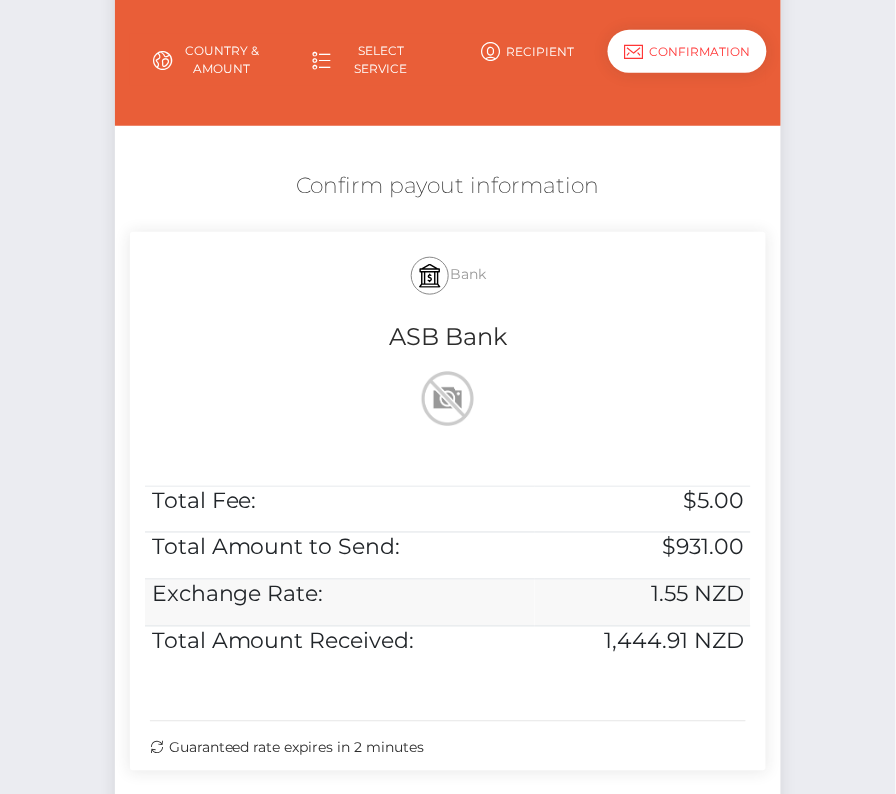 scroll, scrollTop: 211, scrollLeft: 0, axis: vertical 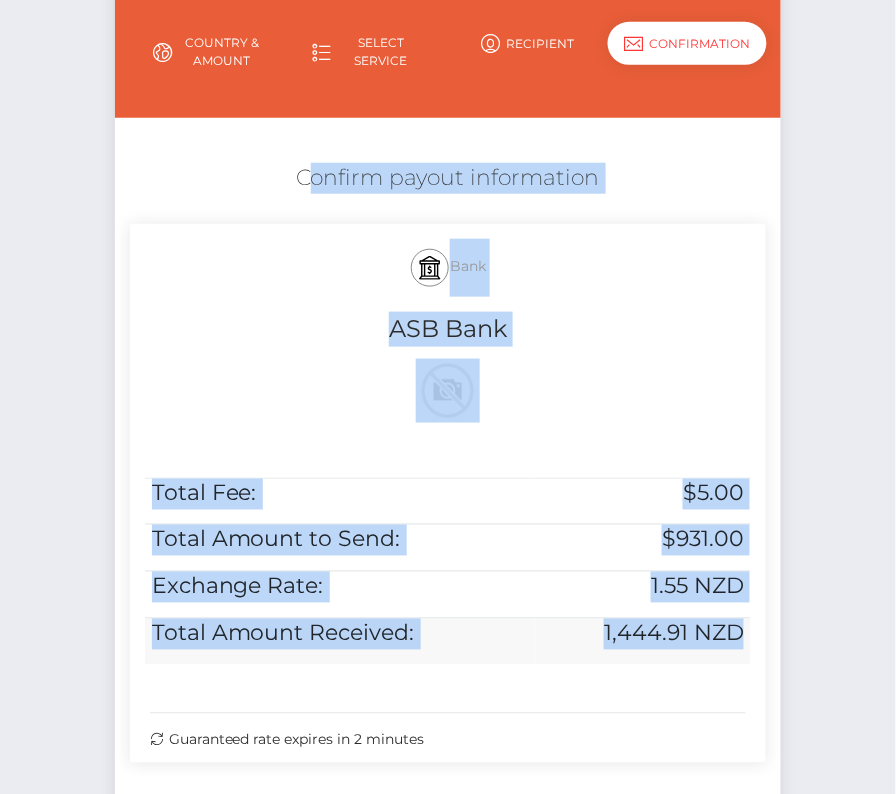 drag, startPoint x: 280, startPoint y: 166, endPoint x: 744, endPoint y: 635, distance: 659.7401 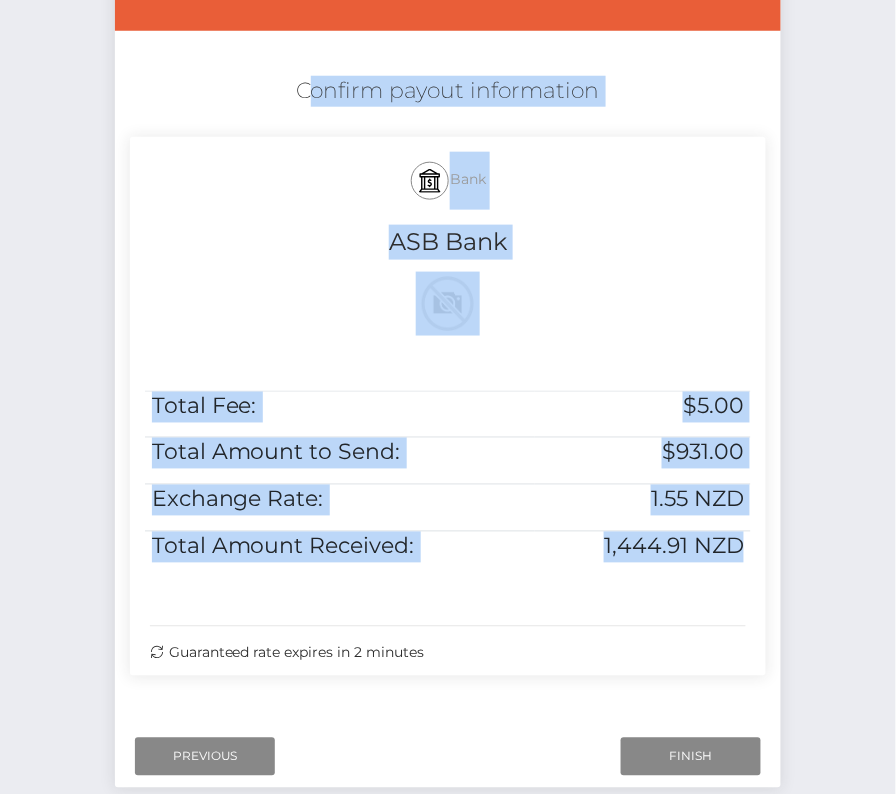 scroll, scrollTop: 381, scrollLeft: 0, axis: vertical 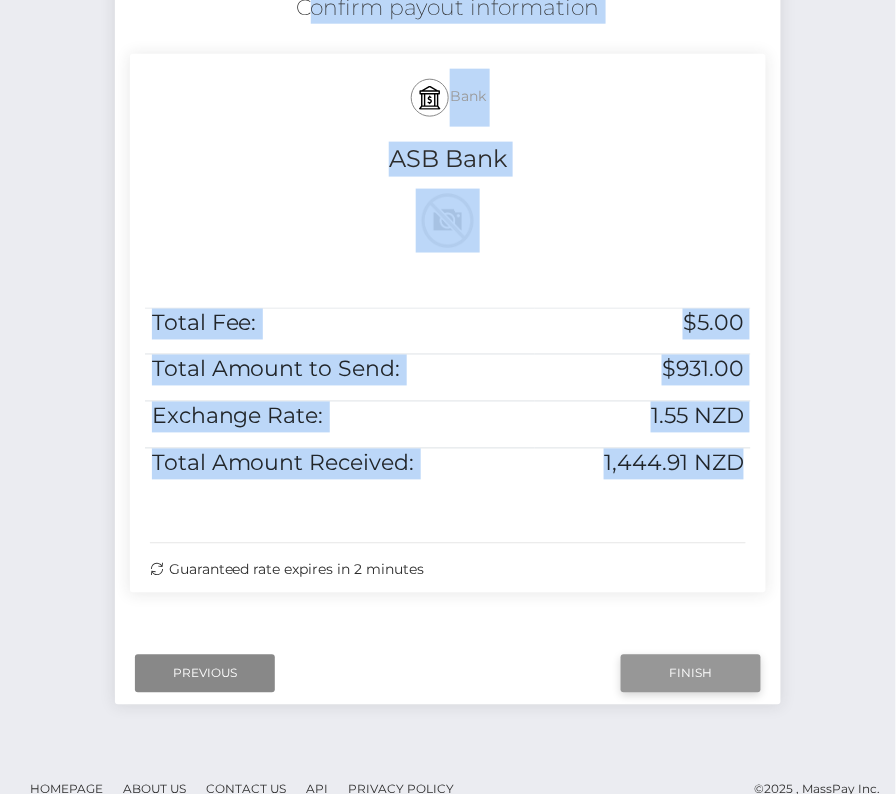 click on "Finish" at bounding box center (691, 674) 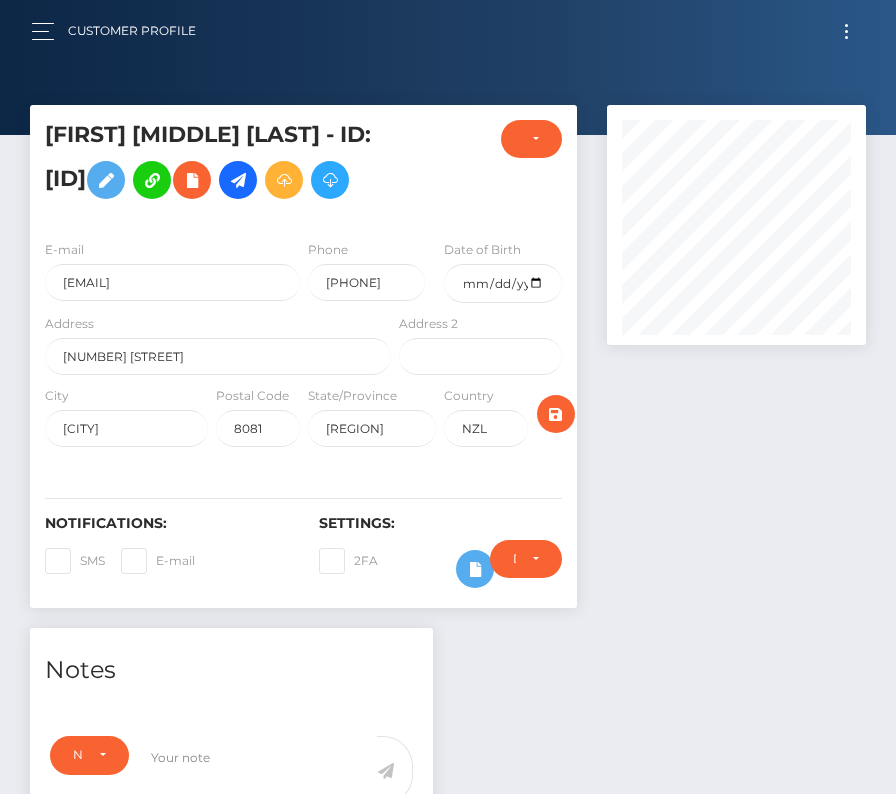 scroll, scrollTop: 0, scrollLeft: 0, axis: both 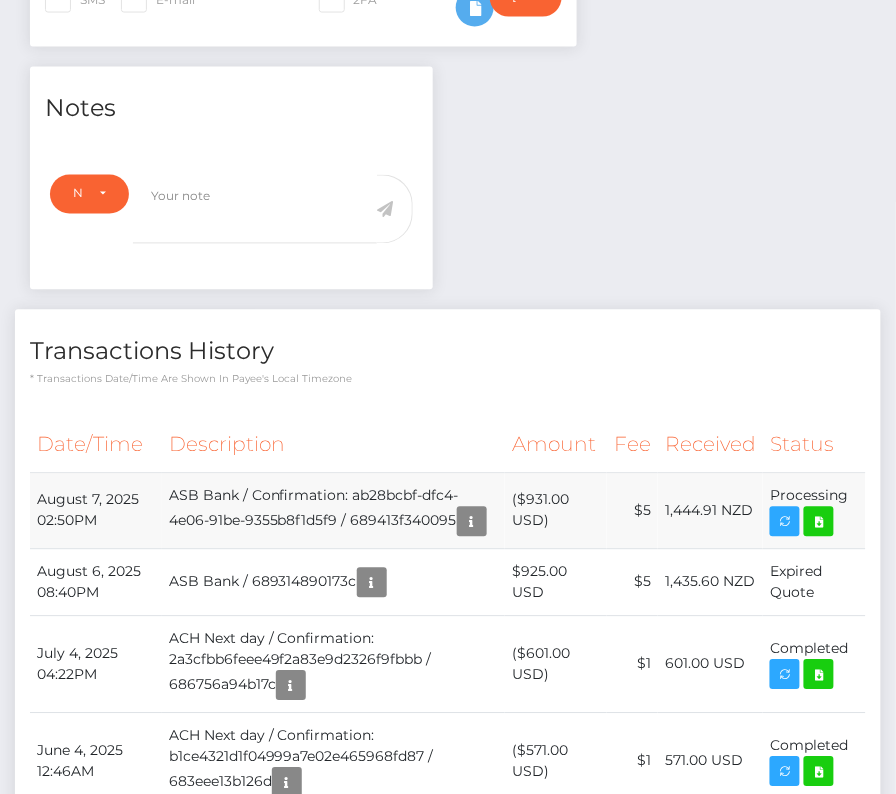 drag, startPoint x: 50, startPoint y: 548, endPoint x: 845, endPoint y: 556, distance: 795.0402 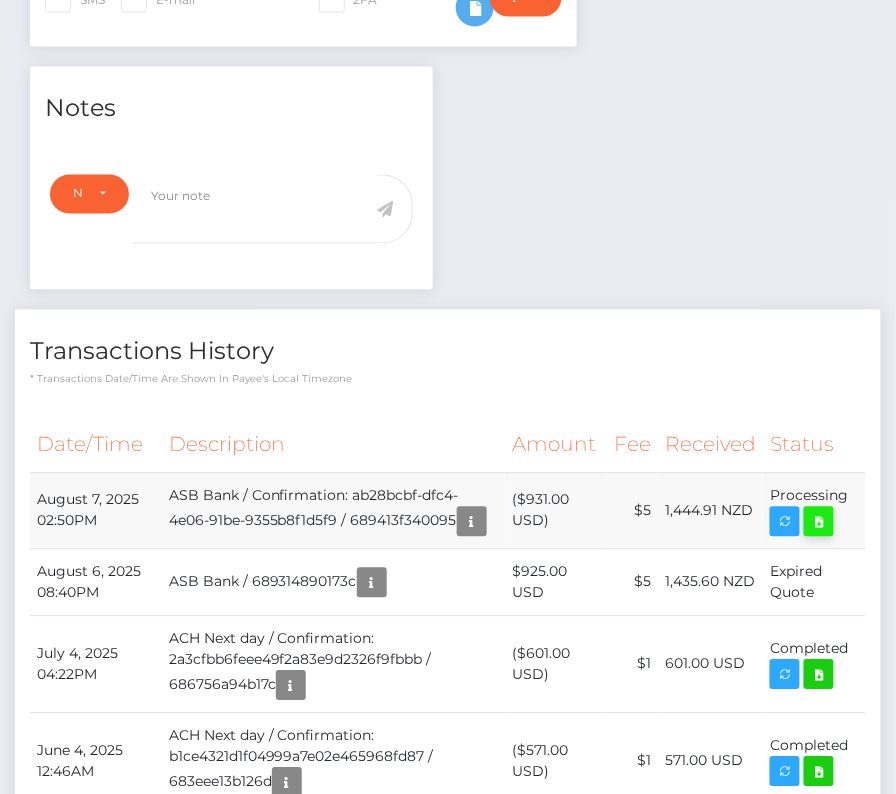click at bounding box center [819, 522] 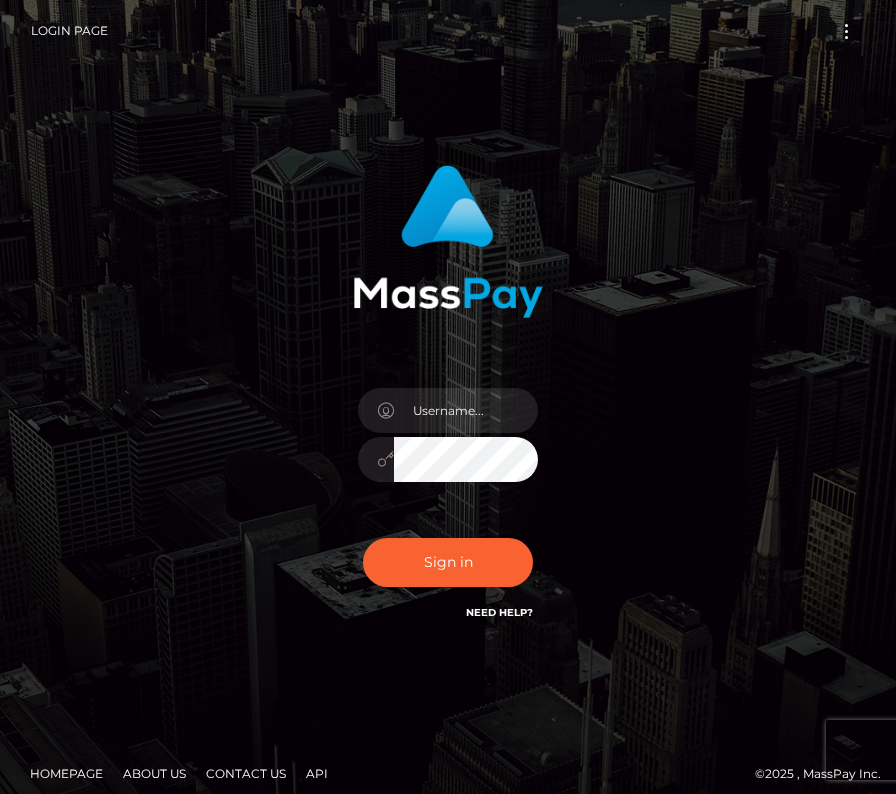 scroll, scrollTop: 0, scrollLeft: 0, axis: both 